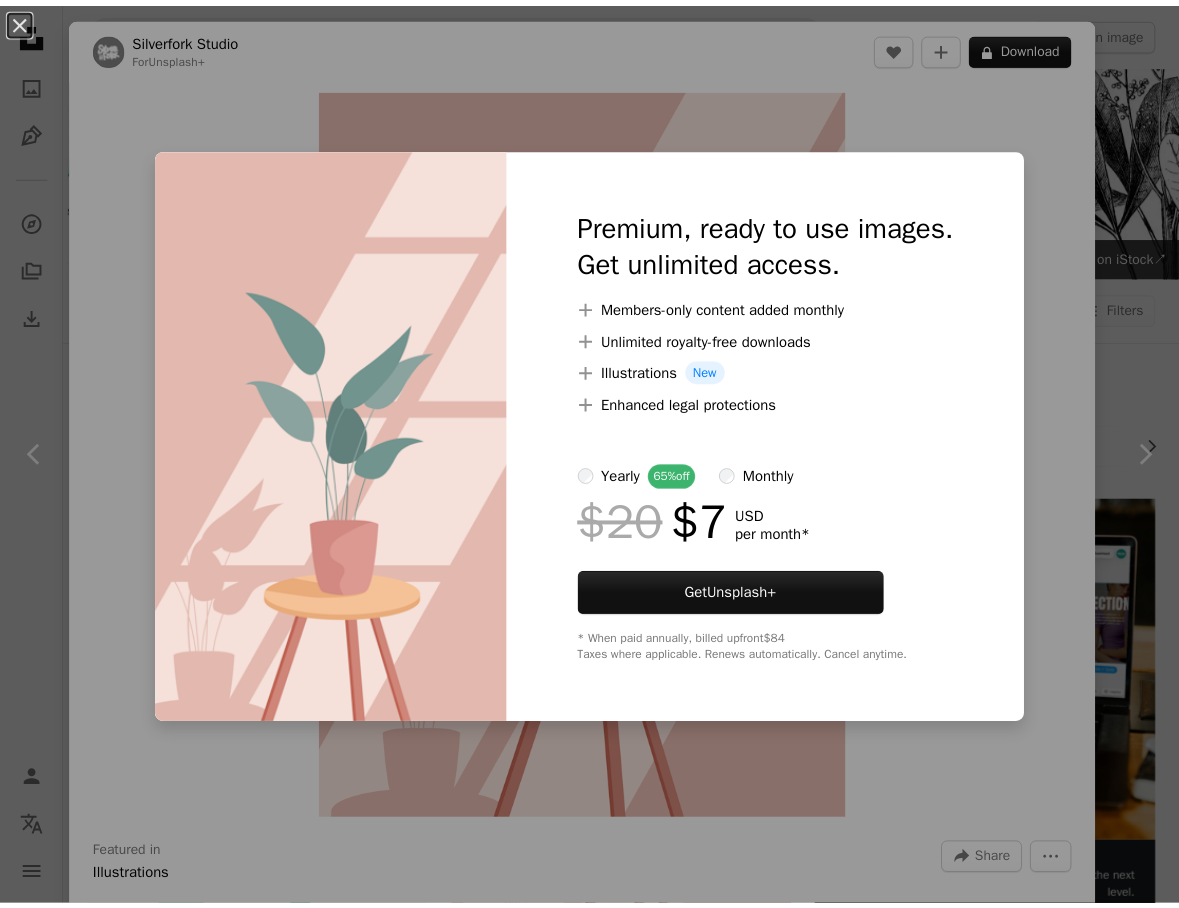 scroll, scrollTop: 25, scrollLeft: 0, axis: vertical 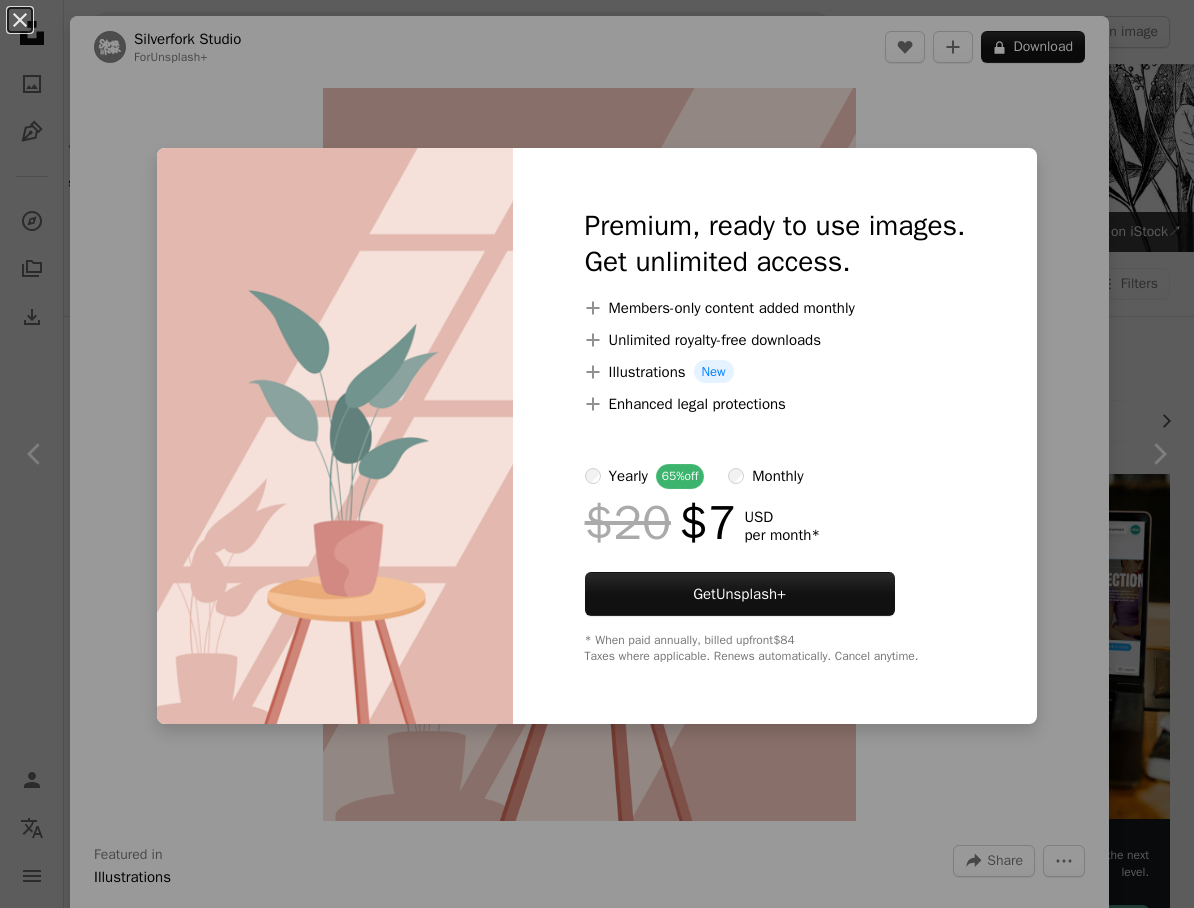click on "An X shape Premium, ready to use images. Get unlimited access. A plus sign Members-only content added monthly A plus sign Unlimited royalty-free downloads A plus sign Illustrations  New A plus sign Enhanced legal protections yearly 65%  off monthly $20   $7 USD per month * Get  Unsplash+ * When paid annually, billed upfront  $84 Taxes where applicable. Renews automatically. Cancel anytime." at bounding box center (597, 454) 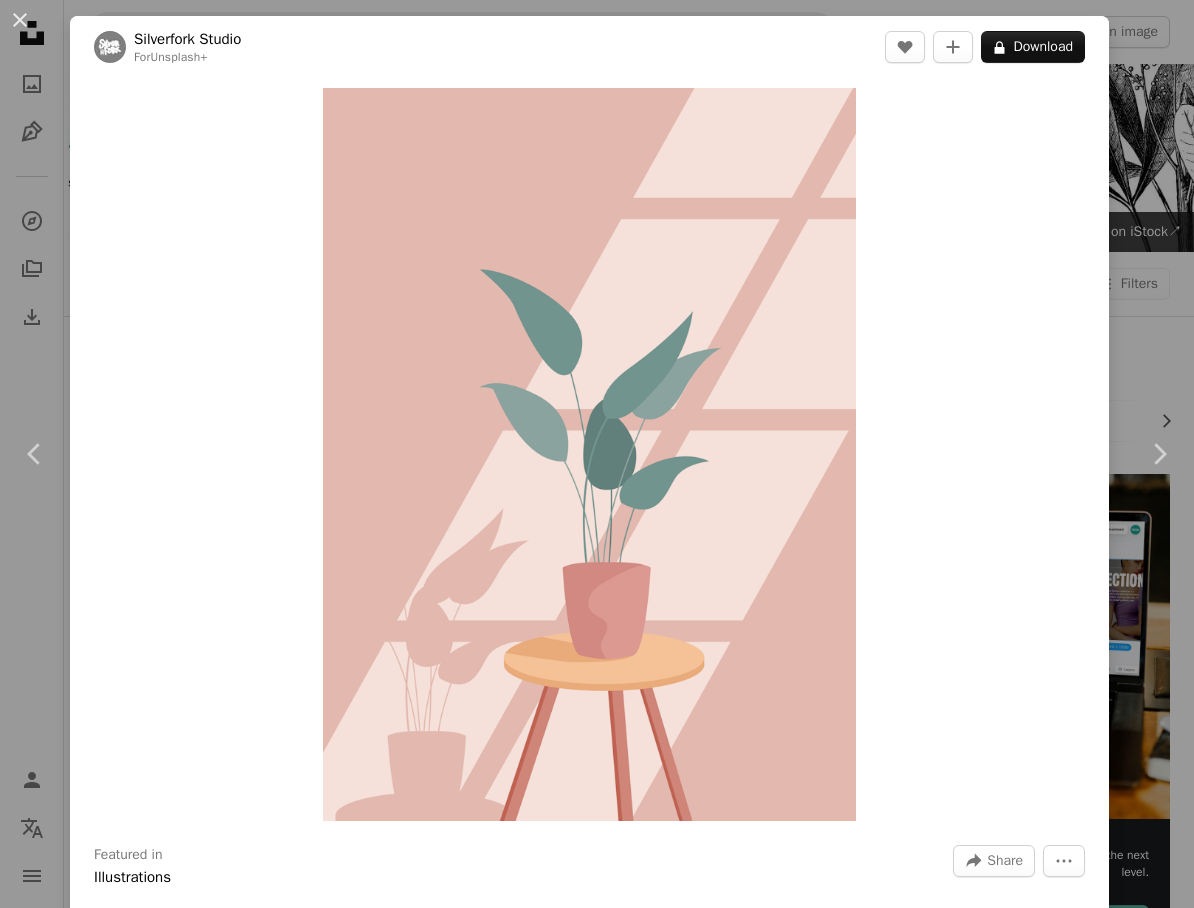 click on "An X shape Chevron left Chevron right Silverfork Studio For Unsplash+ A heart A plus sign A lock Download Zoom in Featured in Illustrations A forward-right arrow Share More Actions Calendar outlined Published on November 20, 2024 Safety Licensed under the Unsplash+ License wallpaper background illustration scenery minimalist shadow beige vector pastel bright potrait interiors moment pastel color pastel aesthetic soft color pastels Creative Commons images From this series Chevron right Plus sign for Unsplash+ Plus sign for Unsplash+ Plus sign for Unsplash+ Related images Plus sign for Unsplash+ A heart A plus sign Olga Gryb For Unsplash+ A lock Download Plus sign for Unsplash+ A heart A plus sign HandRush Supply For Unsplash+ A lock Download Plus sign for Unsplash+ A heart A plus sign Andania Humaira For Unsplash+ A lock Download Plus sign for Unsplash+ A heart A plus sign Imhaf Maulana For Unsplash+ A lock Download Plus sign for Unsplash+ A heart A plus sign Ubaid E. Alyafizi For Unsplash+ A lock For" at bounding box center [597, 454] 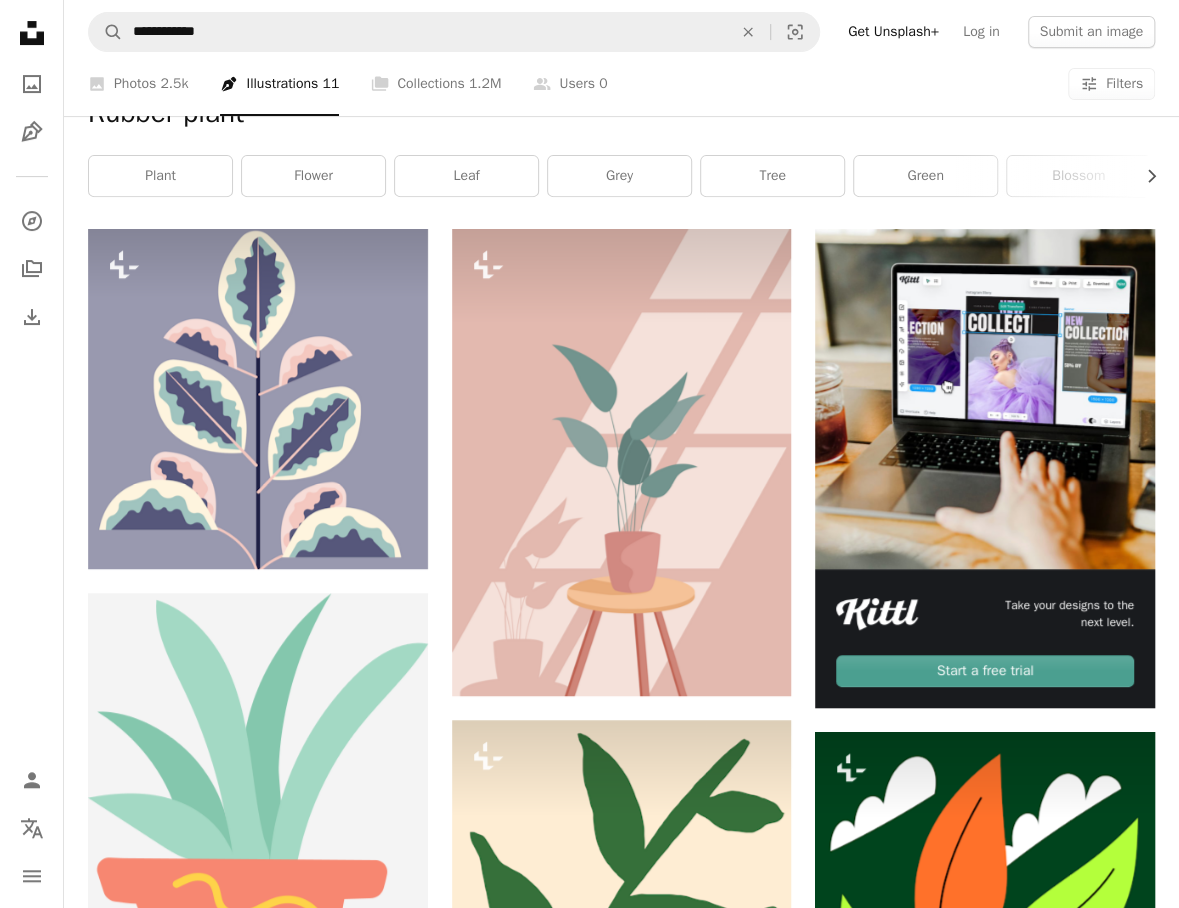 scroll, scrollTop: 0, scrollLeft: 0, axis: both 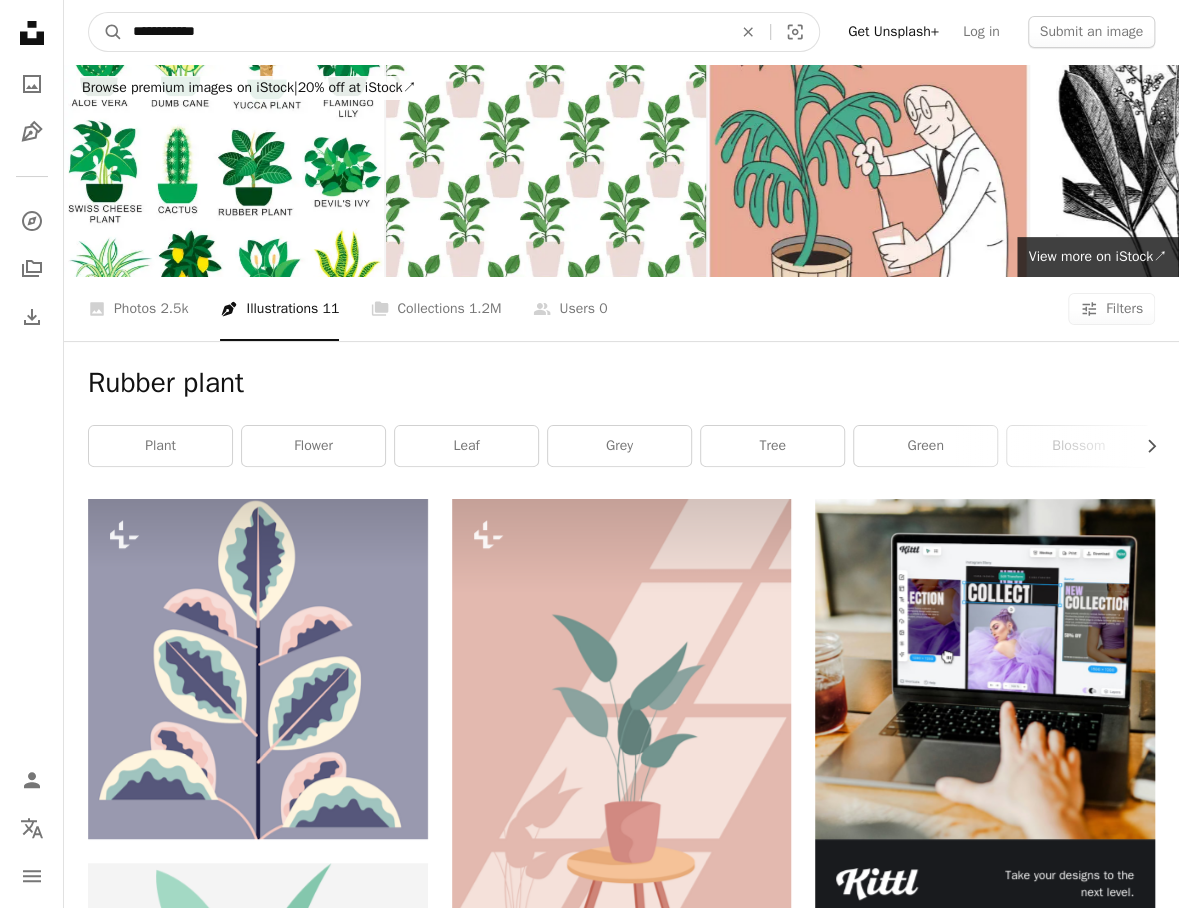 click on "**********" at bounding box center [424, 32] 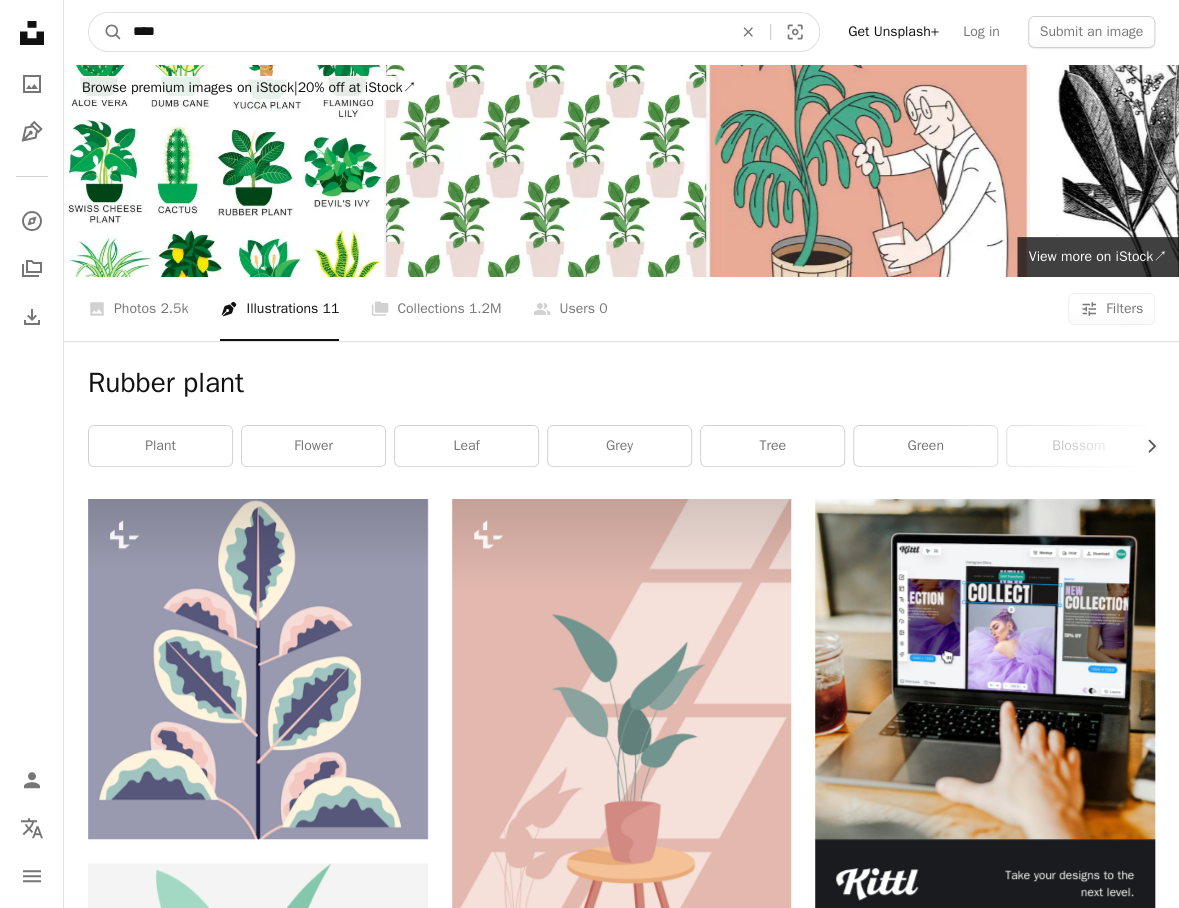 type on "*****" 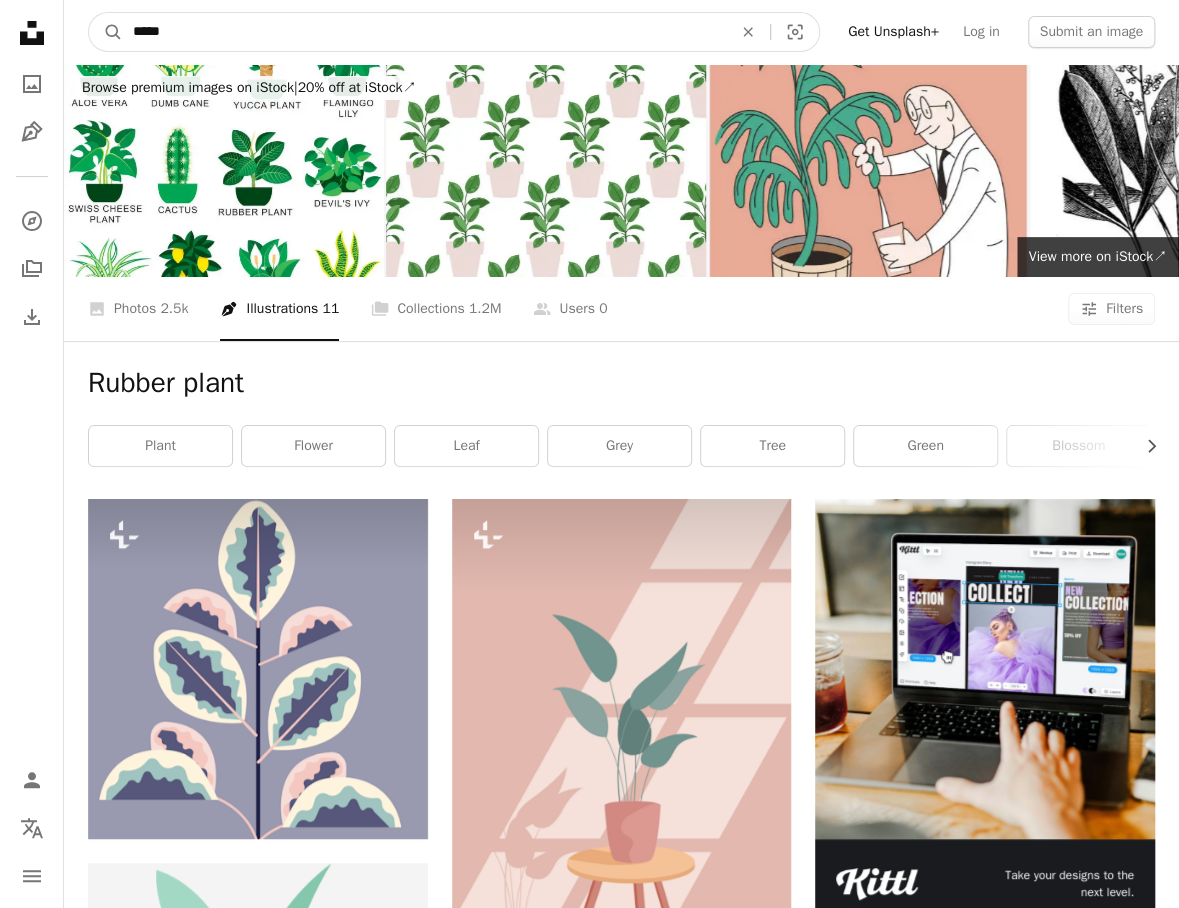 click on "A magnifying glass" at bounding box center (106, 32) 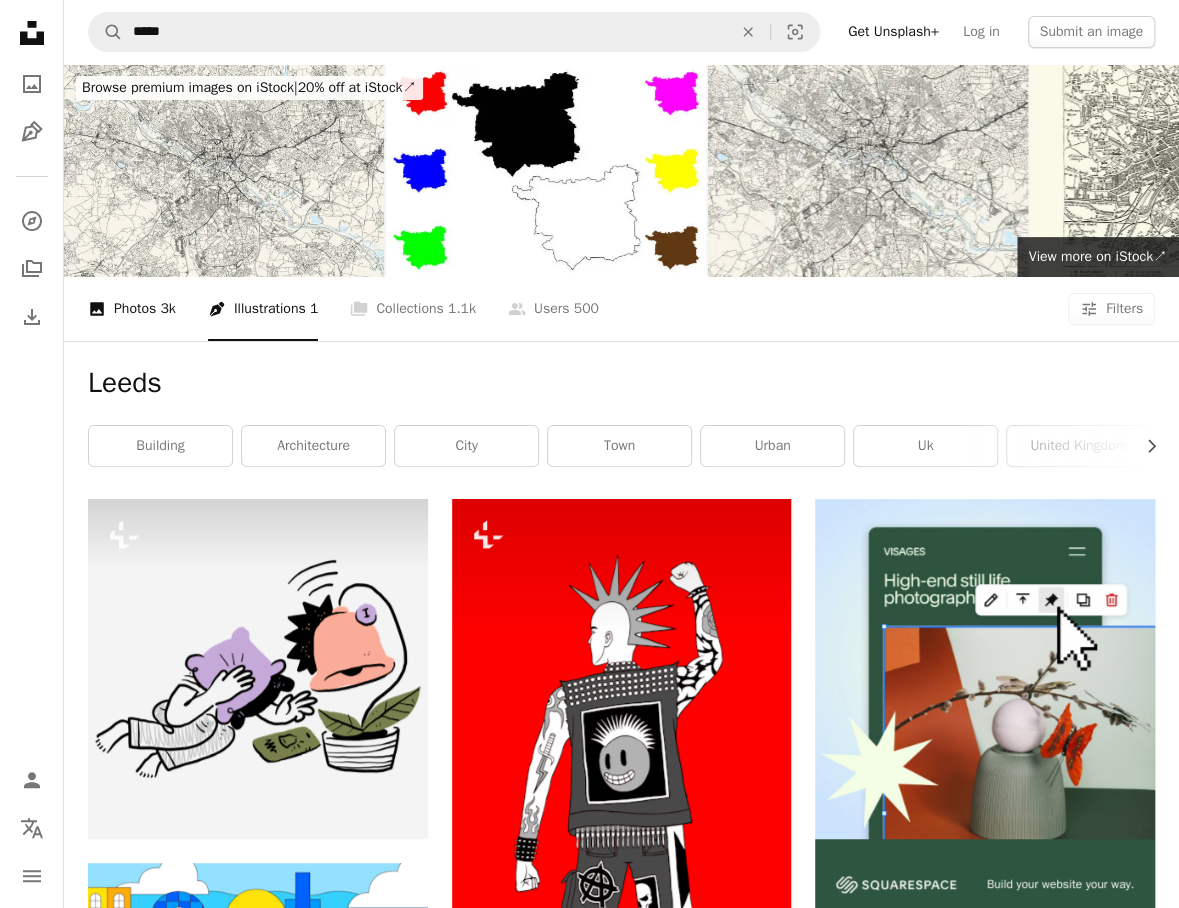 click on "3k" at bounding box center [167, 309] 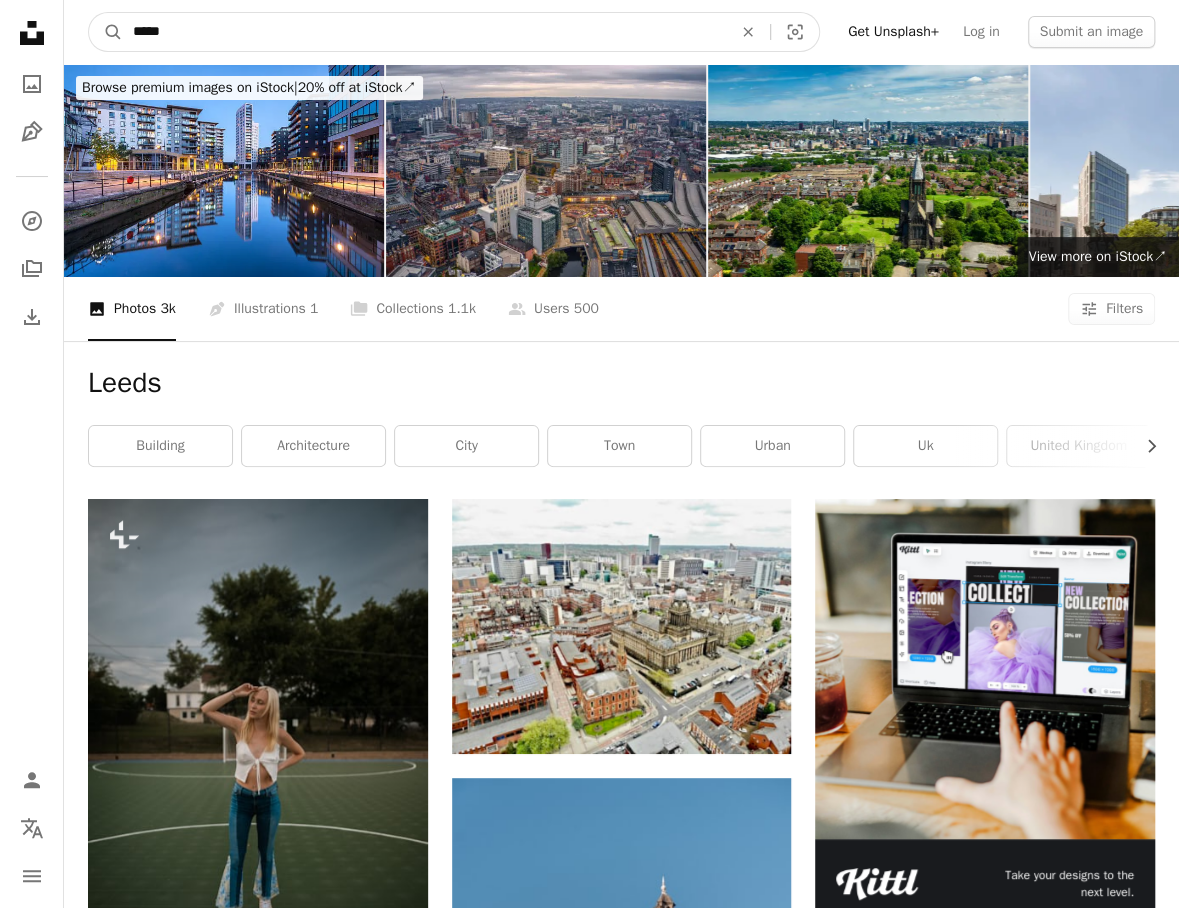 click on "*****" at bounding box center [424, 32] 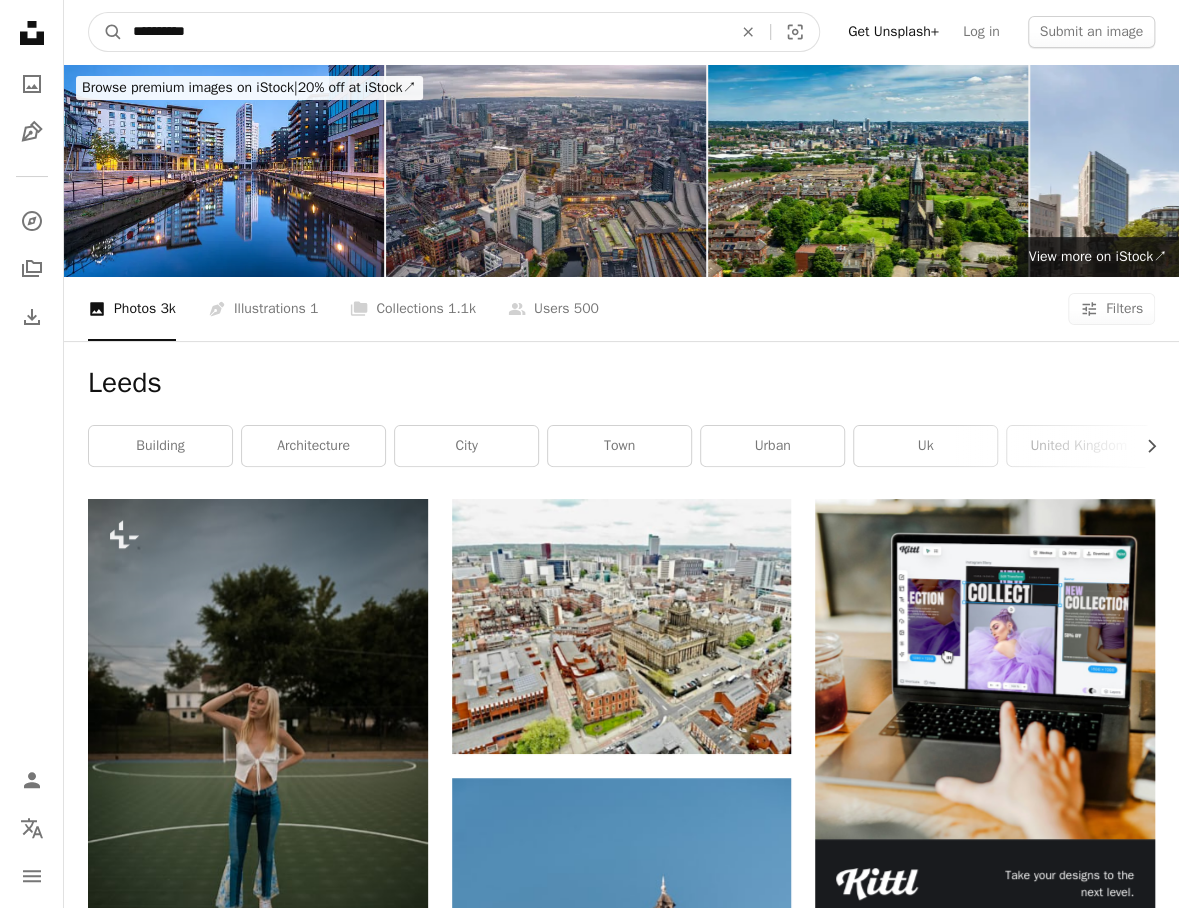 type on "**********" 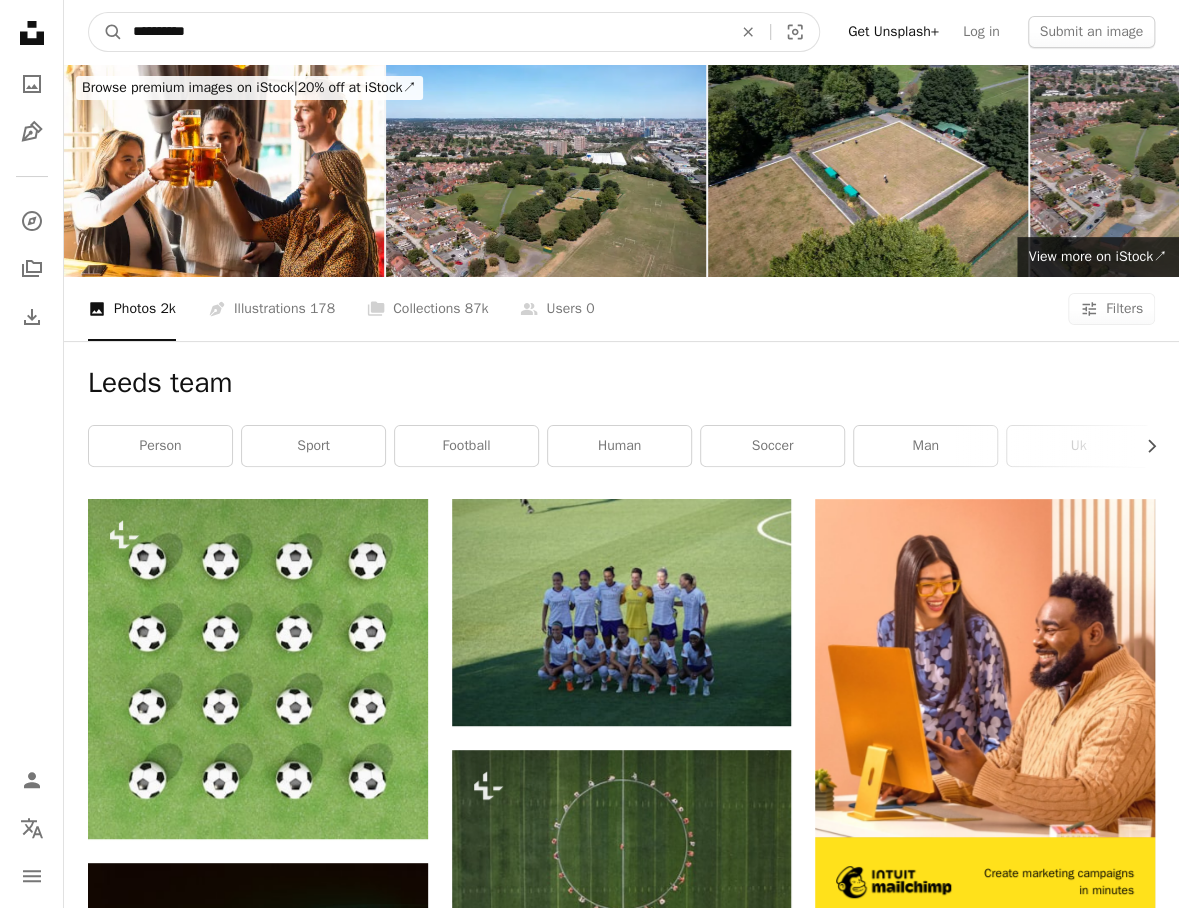 drag, startPoint x: 250, startPoint y: 31, endPoint x: -22, endPoint y: 5, distance: 273.2398 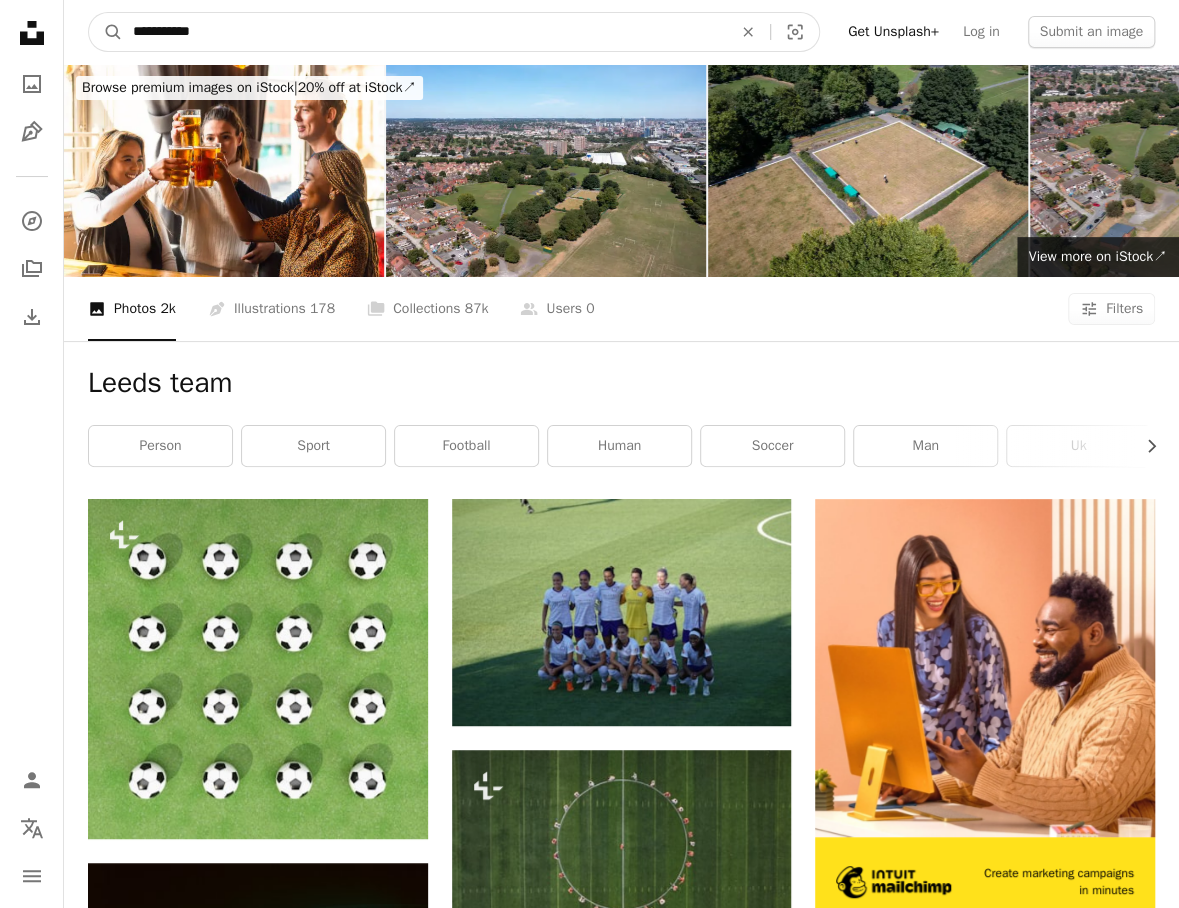 type on "**********" 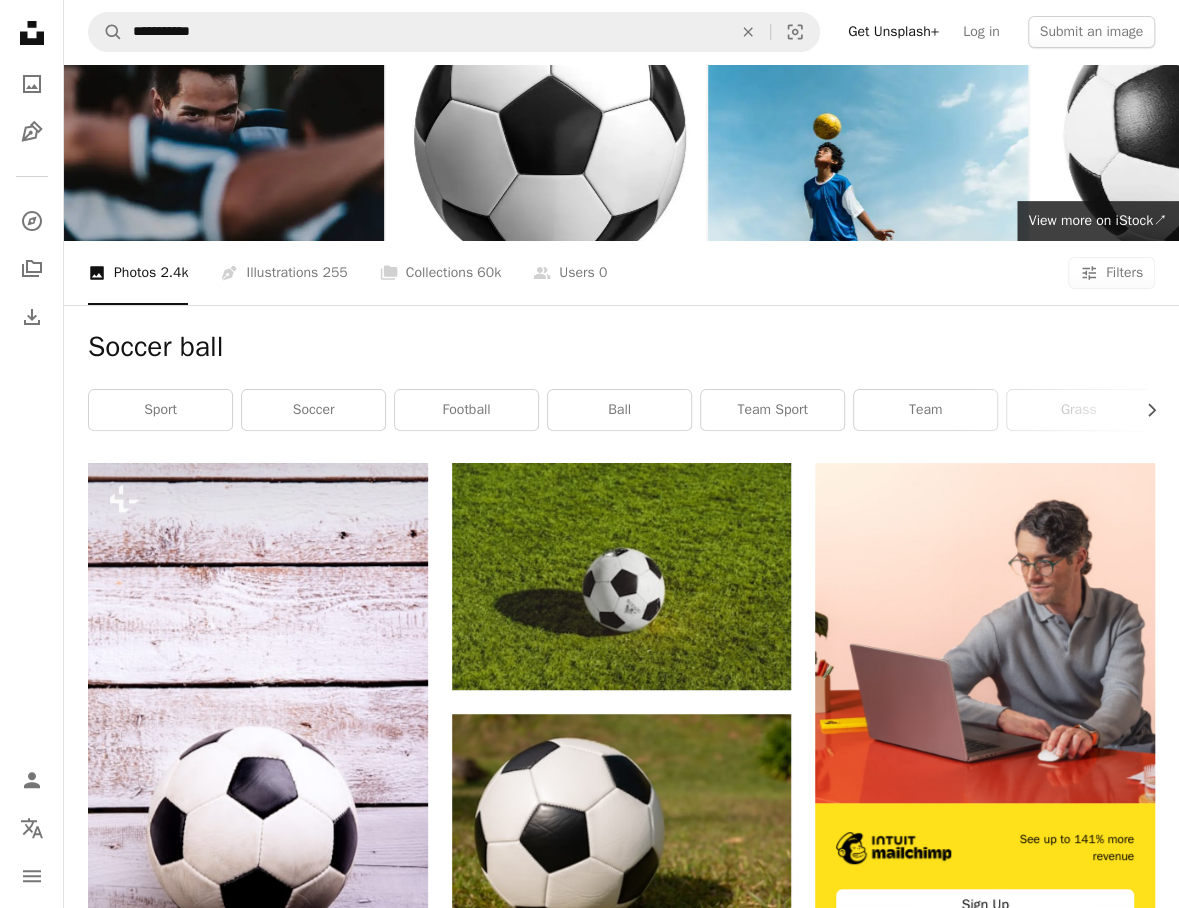 scroll, scrollTop: 29, scrollLeft: 0, axis: vertical 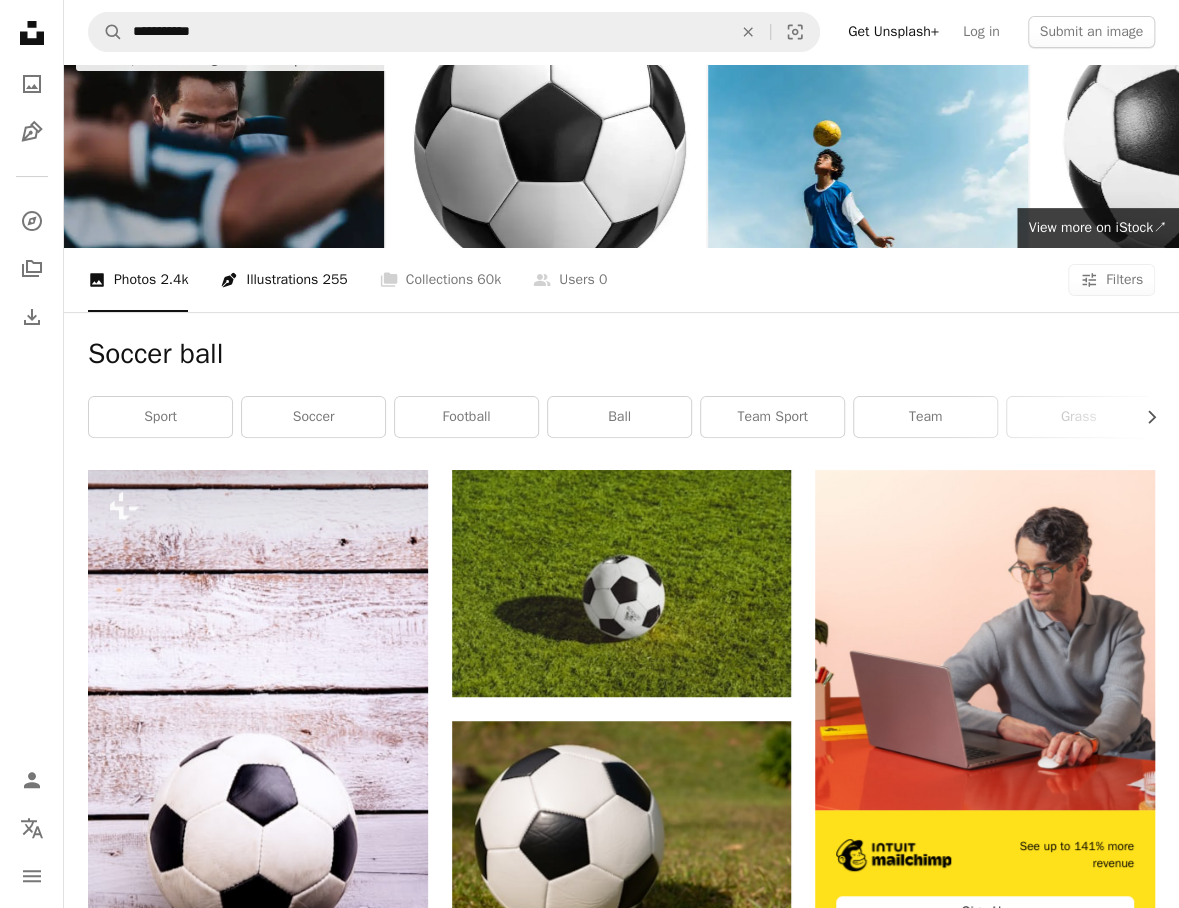 click on "Pen Tool Illustrations   255" at bounding box center (283, 280) 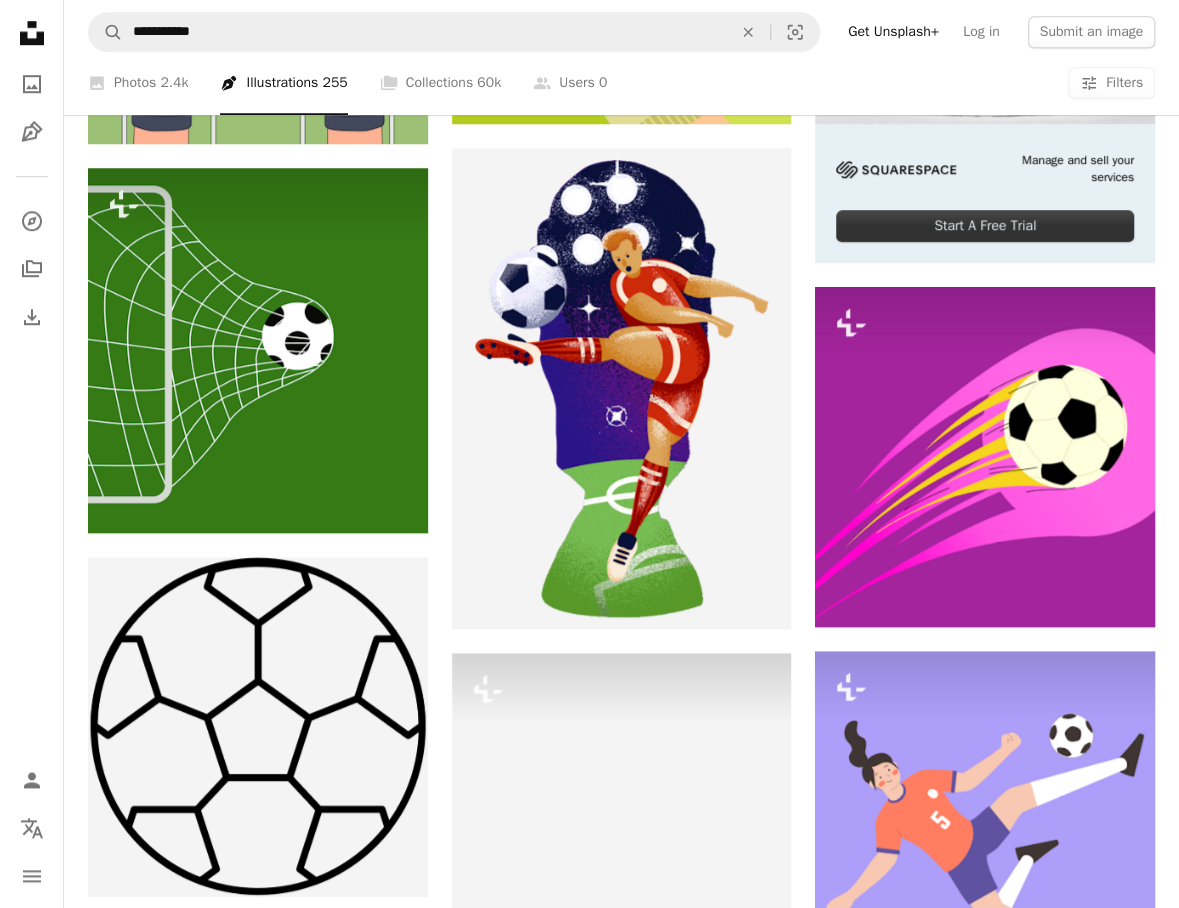 scroll, scrollTop: 0, scrollLeft: 0, axis: both 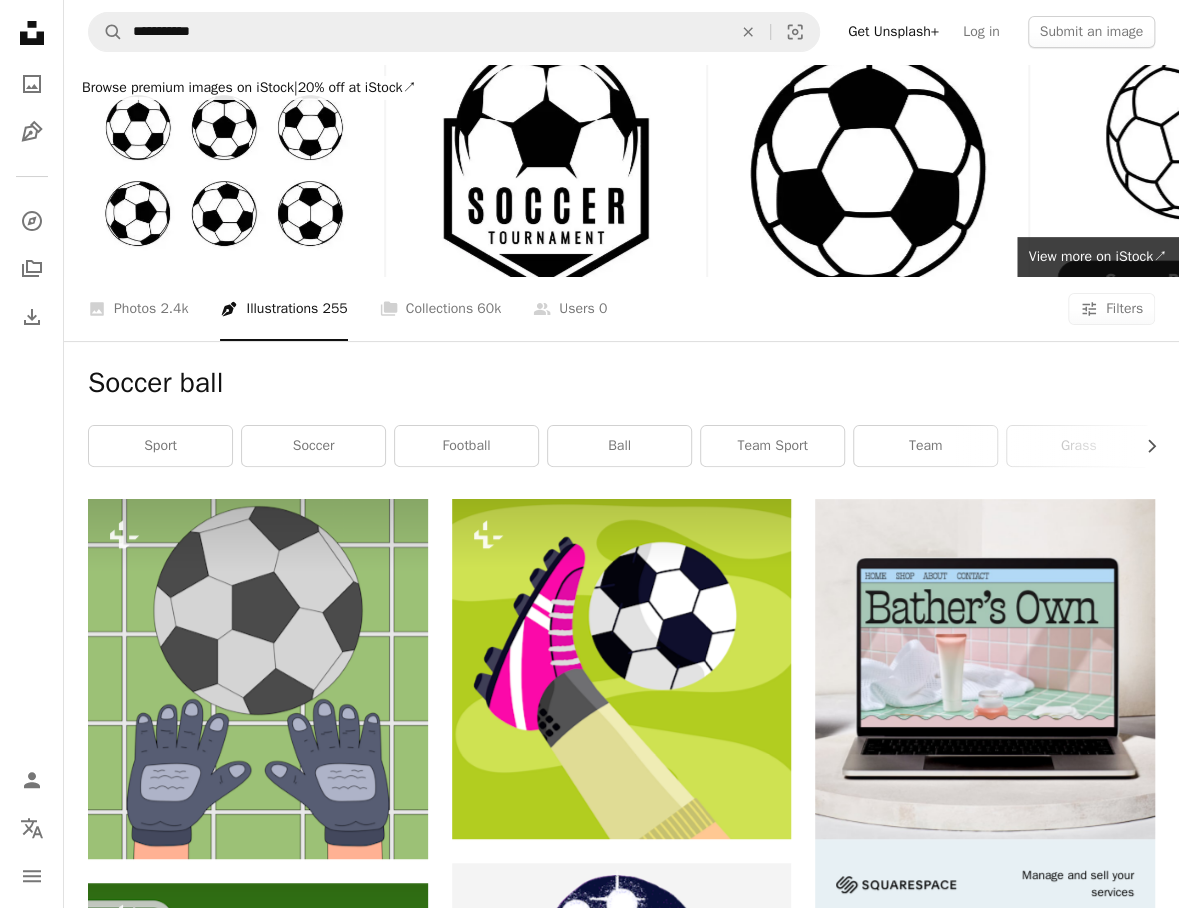 click on "A photo Photos   2.4k Pen Tool Illustrations   255 A stack of folders Collections   60k A group of people Users   0 A copyright icon © License Arrow down Aspect ratio Orientation Arrow down Unfold Sort by  Relevance Arrow down Filters Filters" at bounding box center (621, 309) 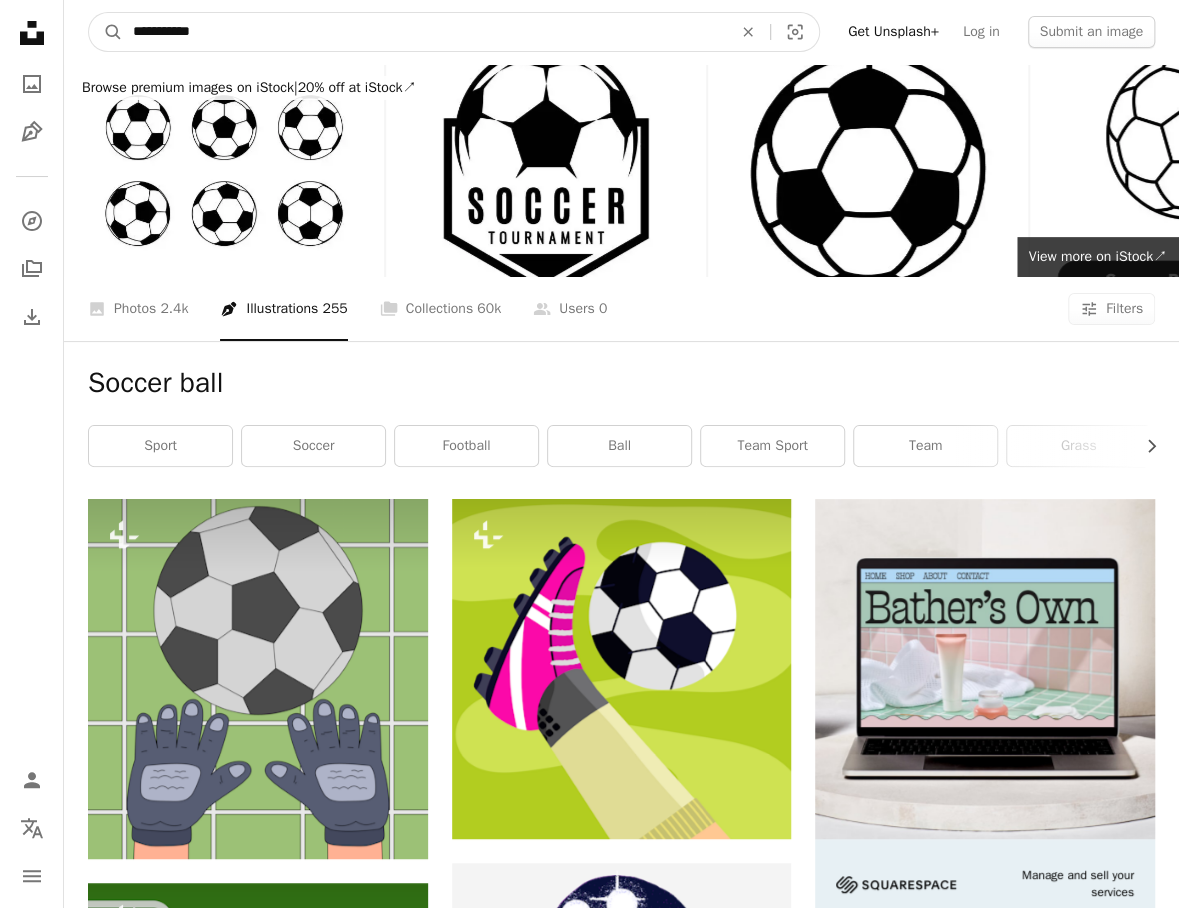 drag, startPoint x: 529, startPoint y: 38, endPoint x: -113, endPoint y: 18, distance: 642.31146 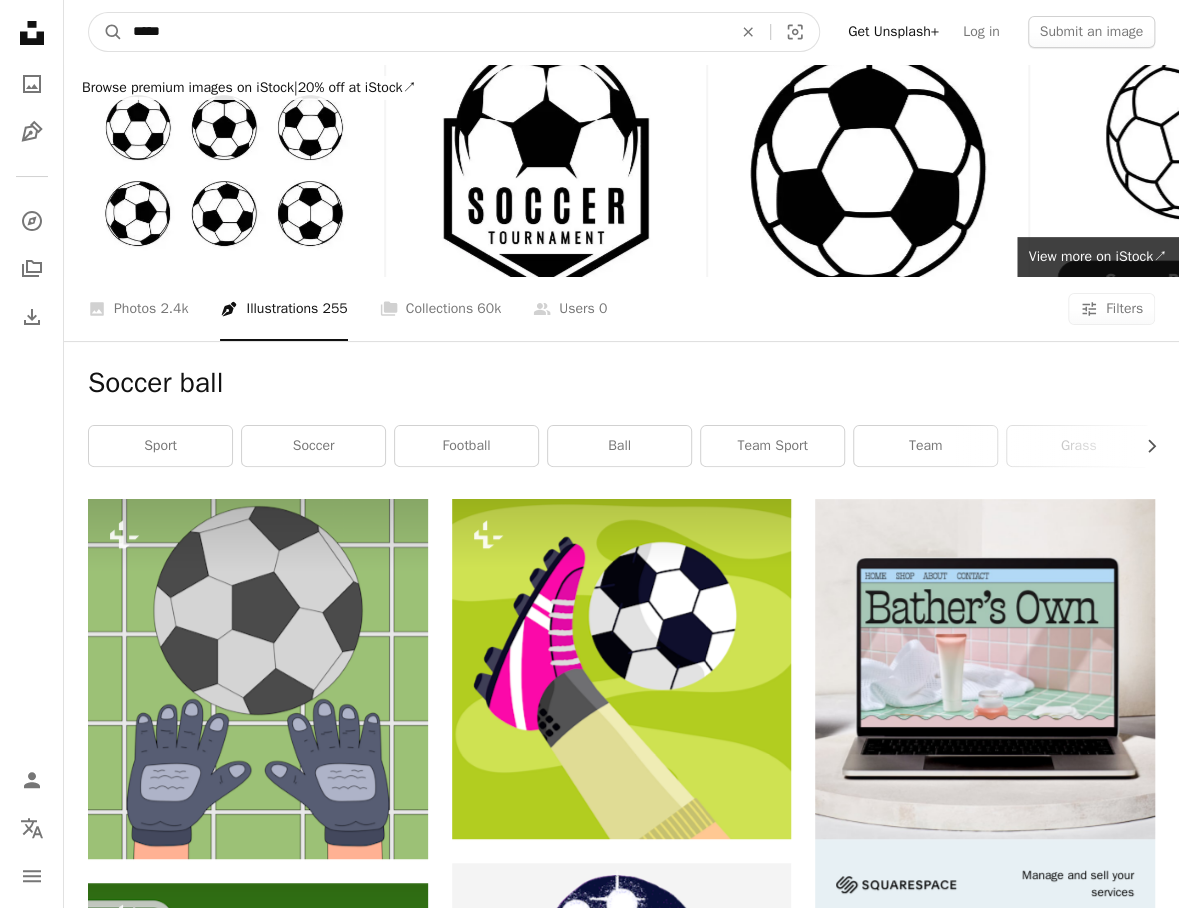 type on "******" 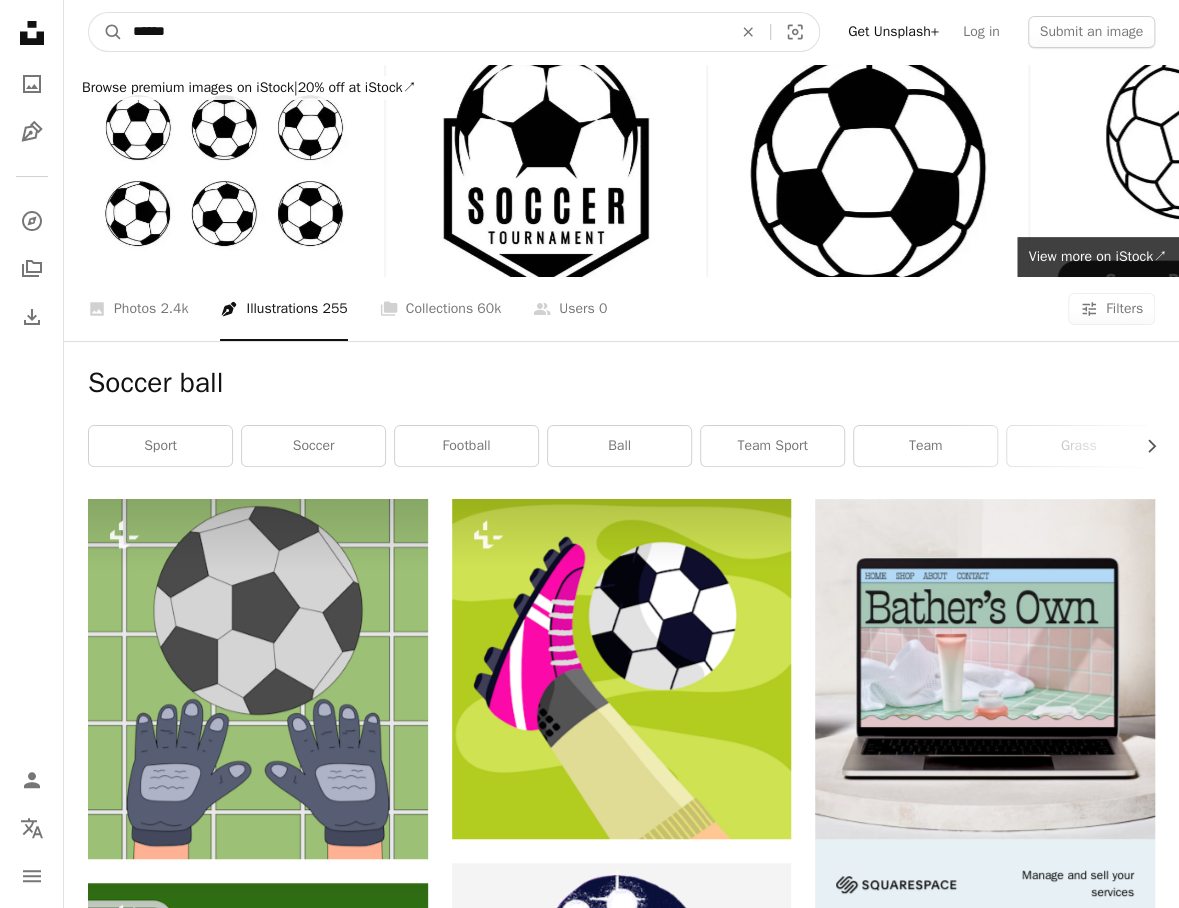 click on "A magnifying glass" at bounding box center (106, 32) 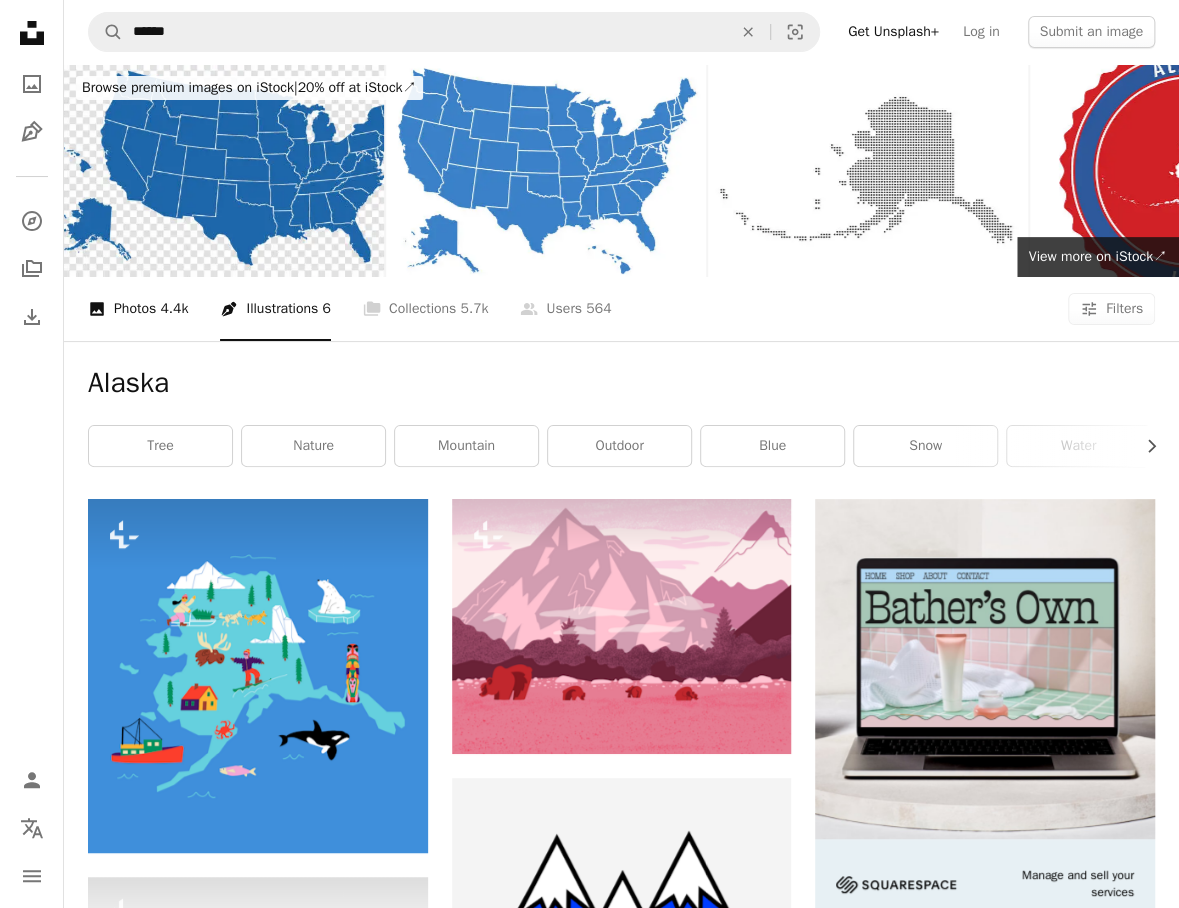 click on "A photo" 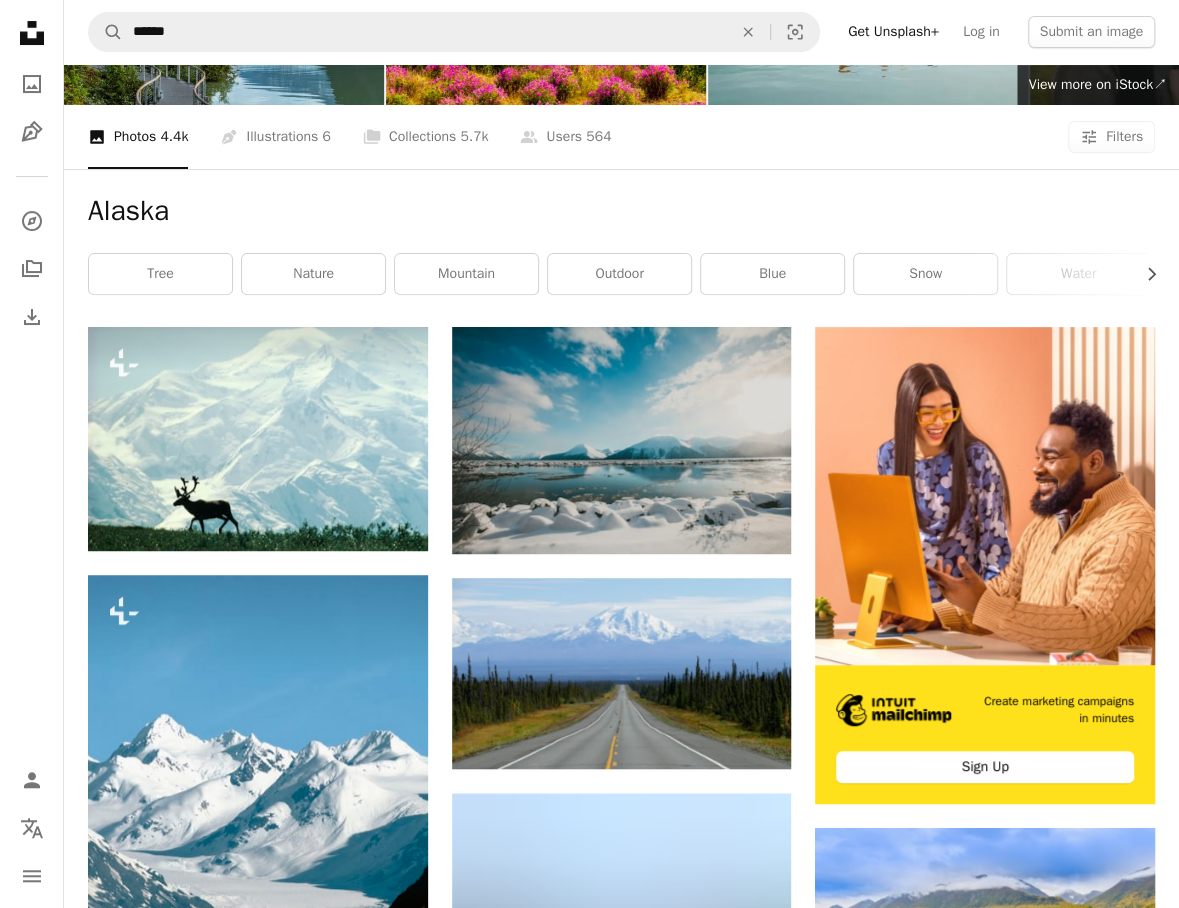 scroll, scrollTop: 0, scrollLeft: 0, axis: both 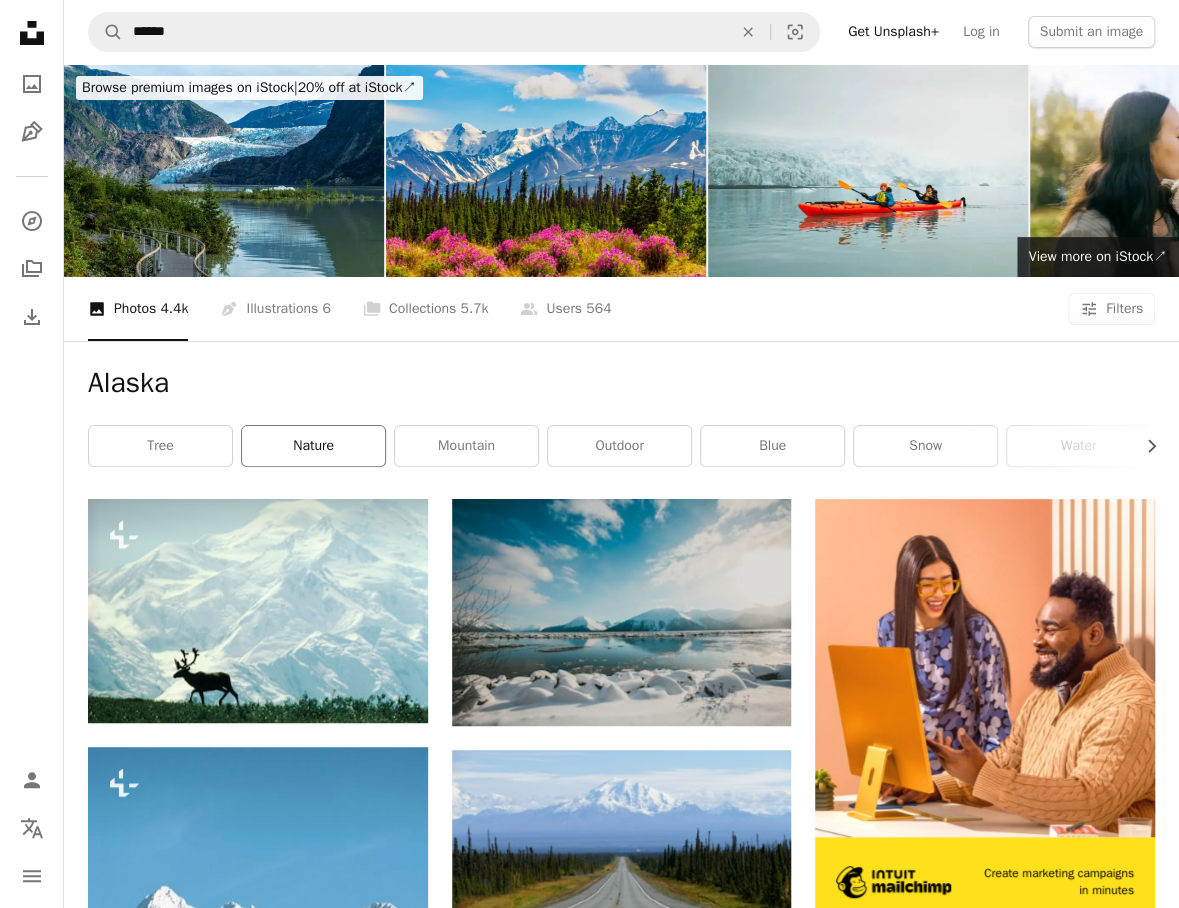 click on "nature" at bounding box center (313, 446) 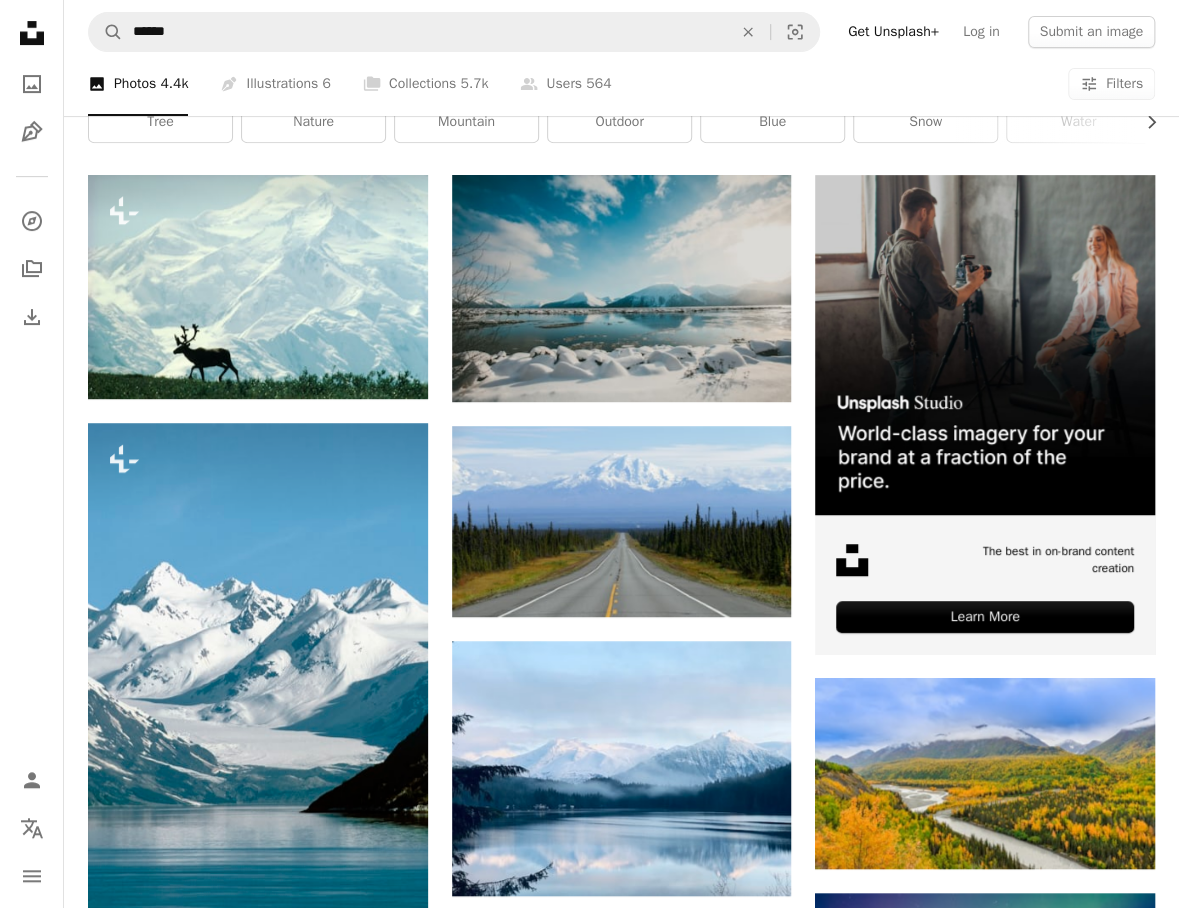 scroll, scrollTop: 420, scrollLeft: 0, axis: vertical 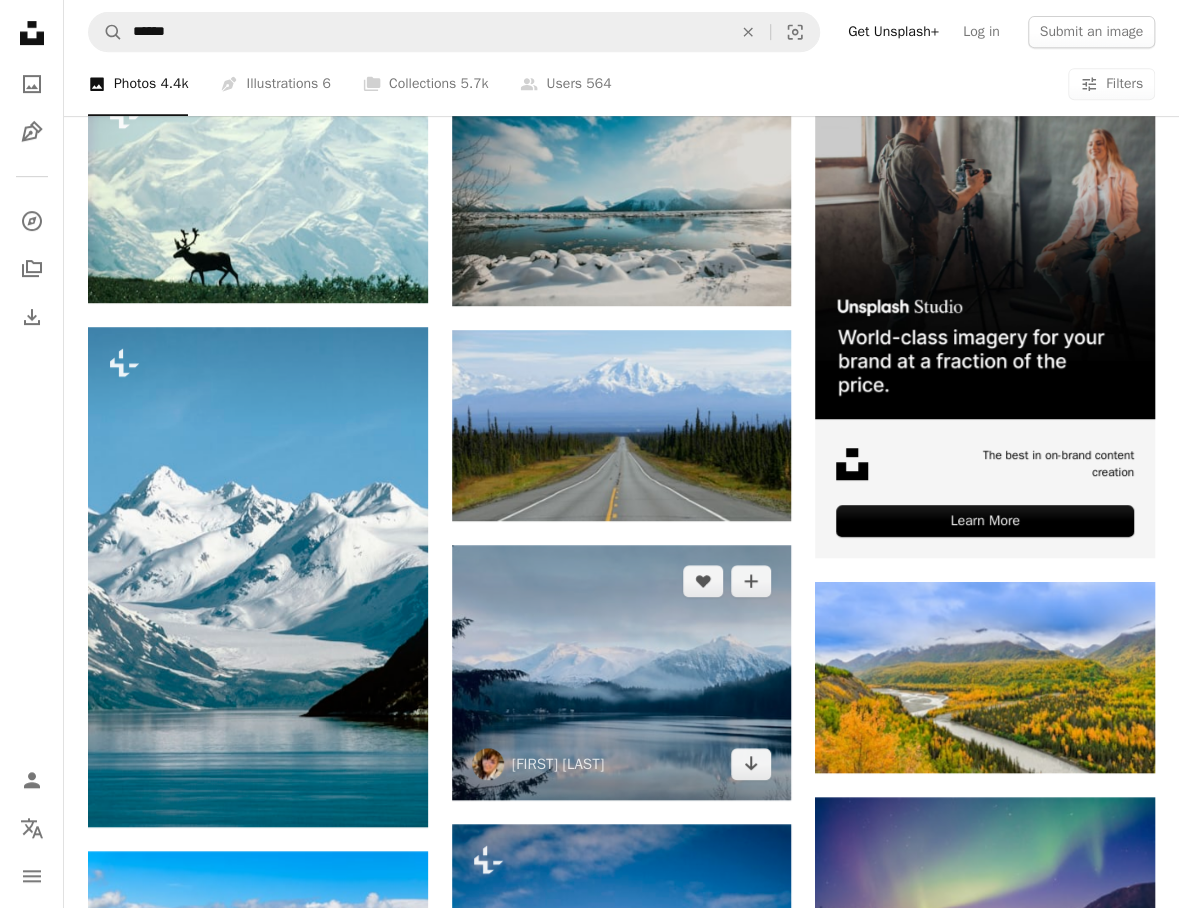 click at bounding box center [622, 672] 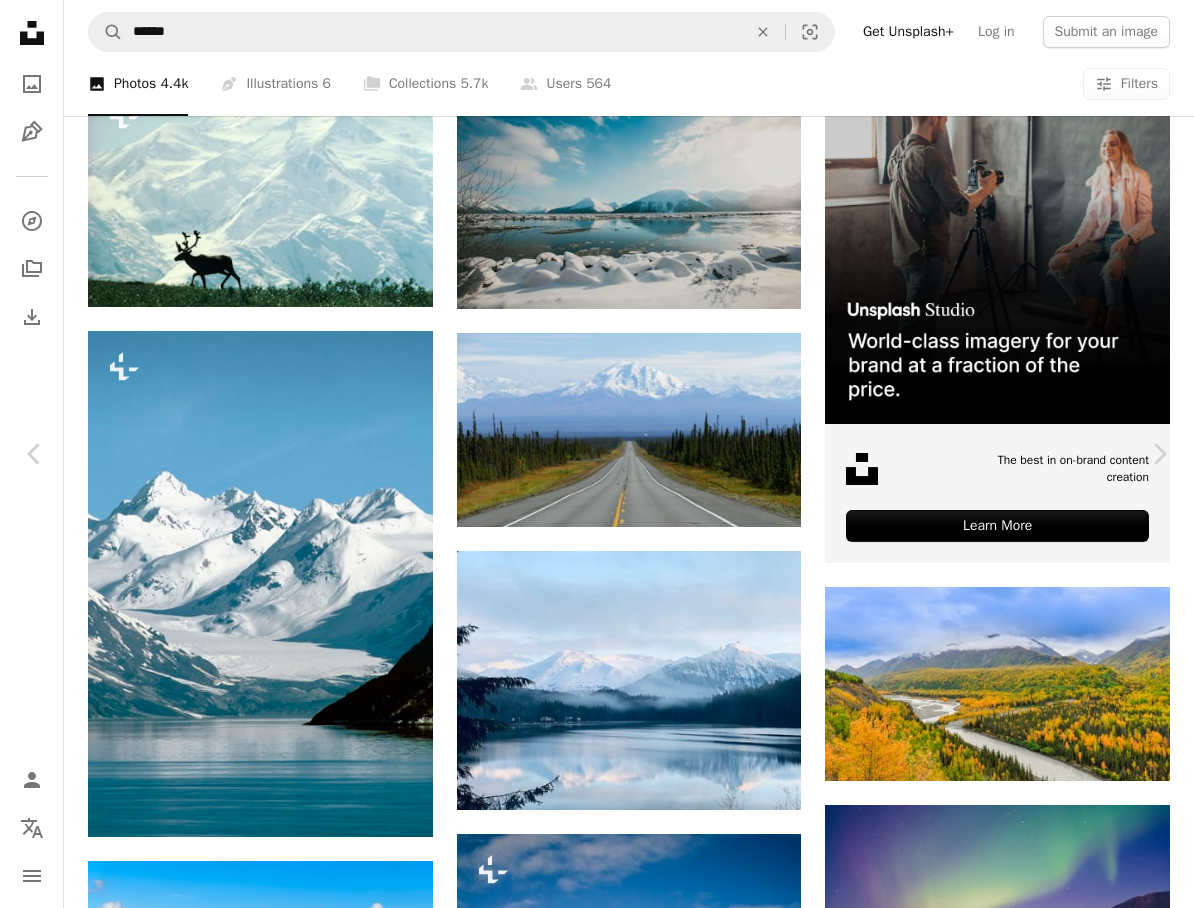 click on "Download free" at bounding box center (995, 3439) 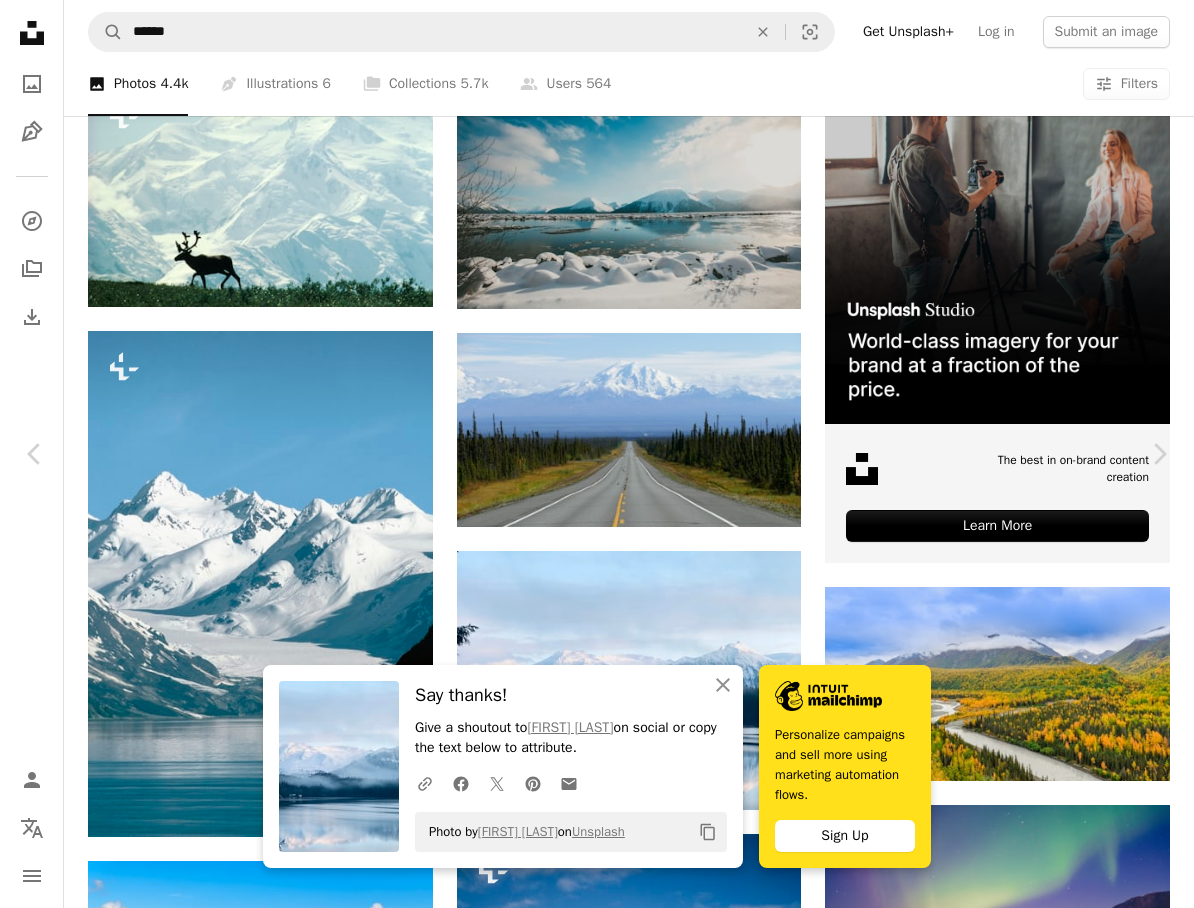 click on "An X shape Chevron left Chevron right An X shape Close Say thanks! Give a shoutout to [FIRST] [LAST] on social or copy the text below to attribute. A URL sharing icon (chains) Facebook icon X (formerly Twitter) icon Pinterest icon An envelope Photo by [FIRST] [LAST] on Unsplash
Copy content Personalize campaigns and sell more using marketing automation flows. Sign Up [FIRST] [LAST] [FIRST][LAST] A heart A plus sign Download free Chevron down Zoom in Views 1,008,394 Downloads 17,238 A forward-right arrow Share Info icon Info More Actions [LOCATION], [CITY], [STATE] Taken By: [FIRST] [LAST] [YEAR] A map marker [CITY], [STATE], [COUNTRY] Calendar outlined Published on November 26, 2019 Camera Apple, iPhone 11 Pro Safety Free to use under the Unsplash License forest trees fog reflection alaska land blue snow lake usa ice outdoors mountain range peak fir juneau abies HD Wallpapers Browse premium related images on iStock  |  Save 20% with code UNSPLASH20 View more on iStock  ↗ Related images For" at bounding box center (597, 3846) 